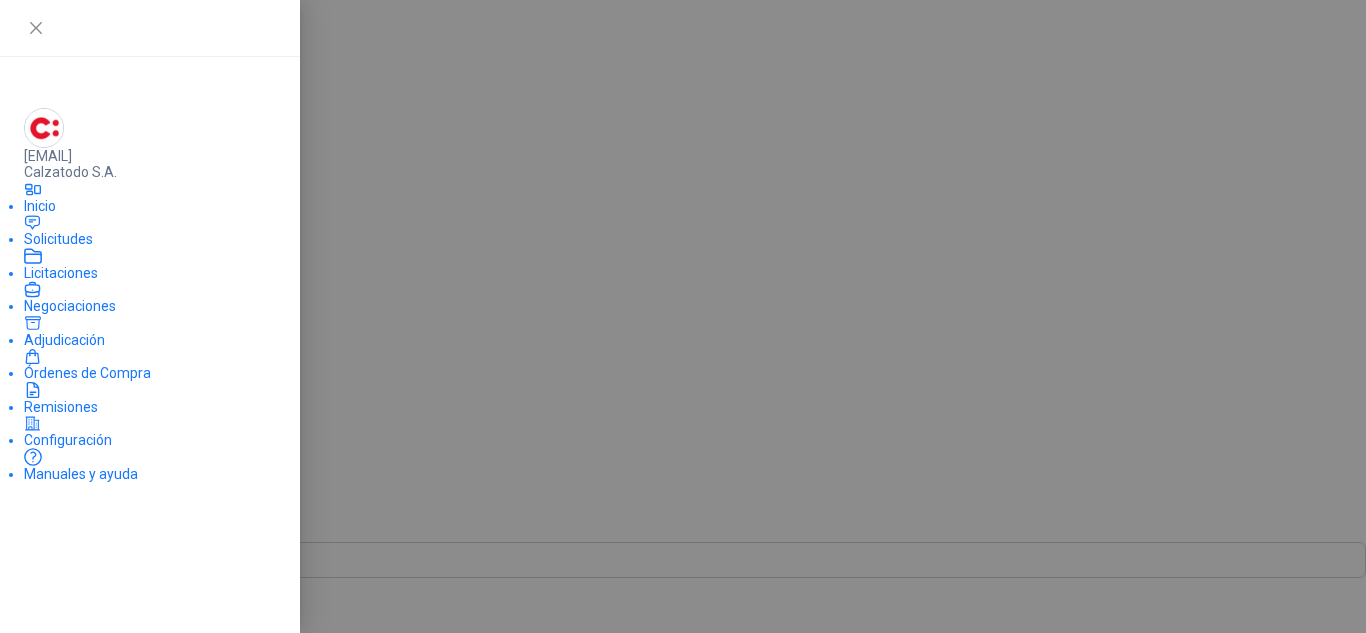 scroll, scrollTop: 0, scrollLeft: 0, axis: both 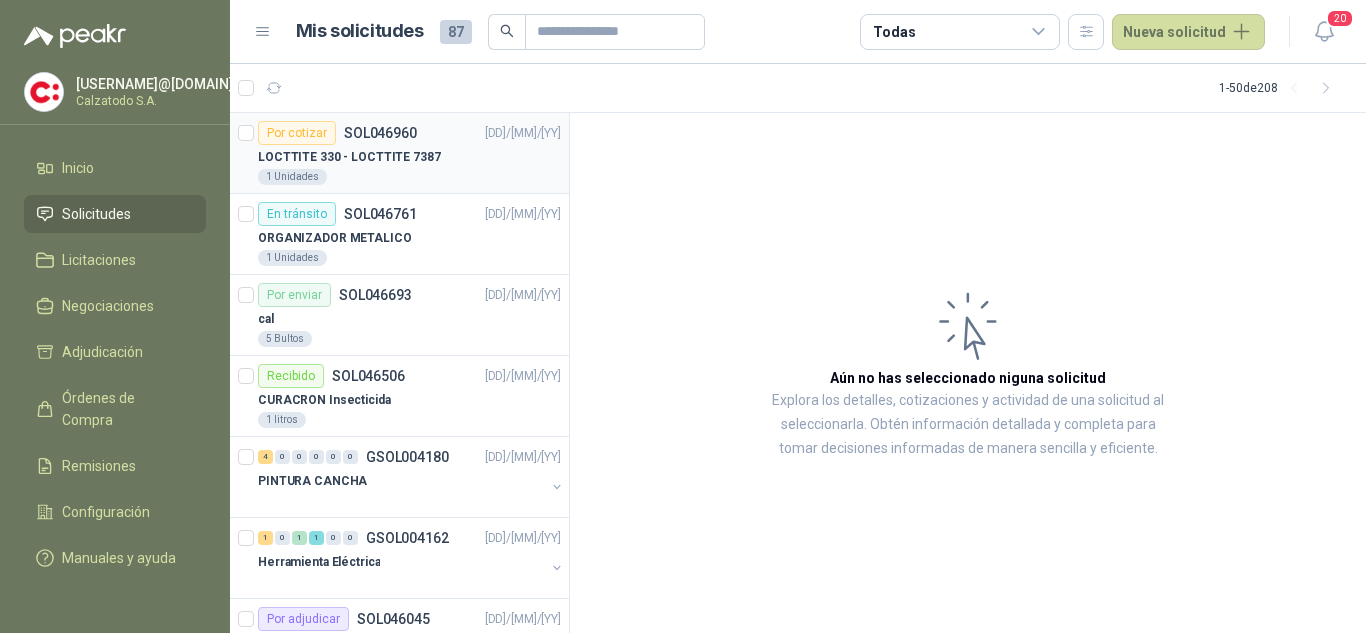 click on "Por cotizar SOL046960" at bounding box center (337, 133) 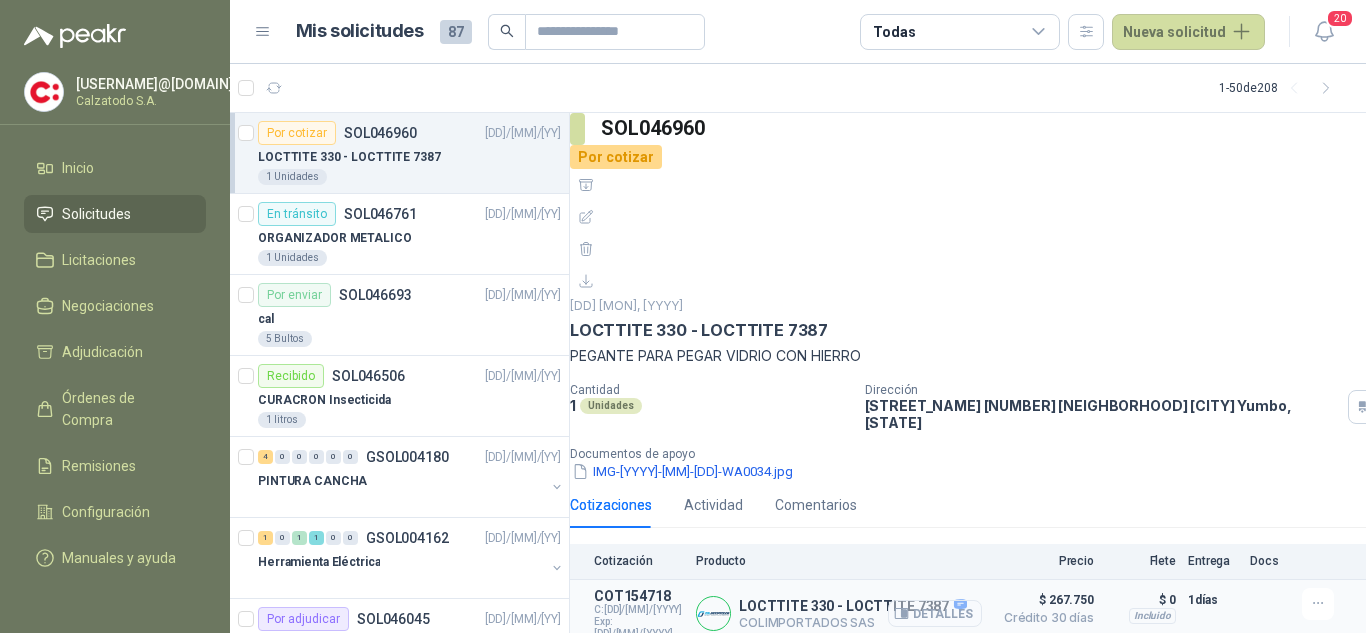 click on "Detalles" at bounding box center [935, 613] 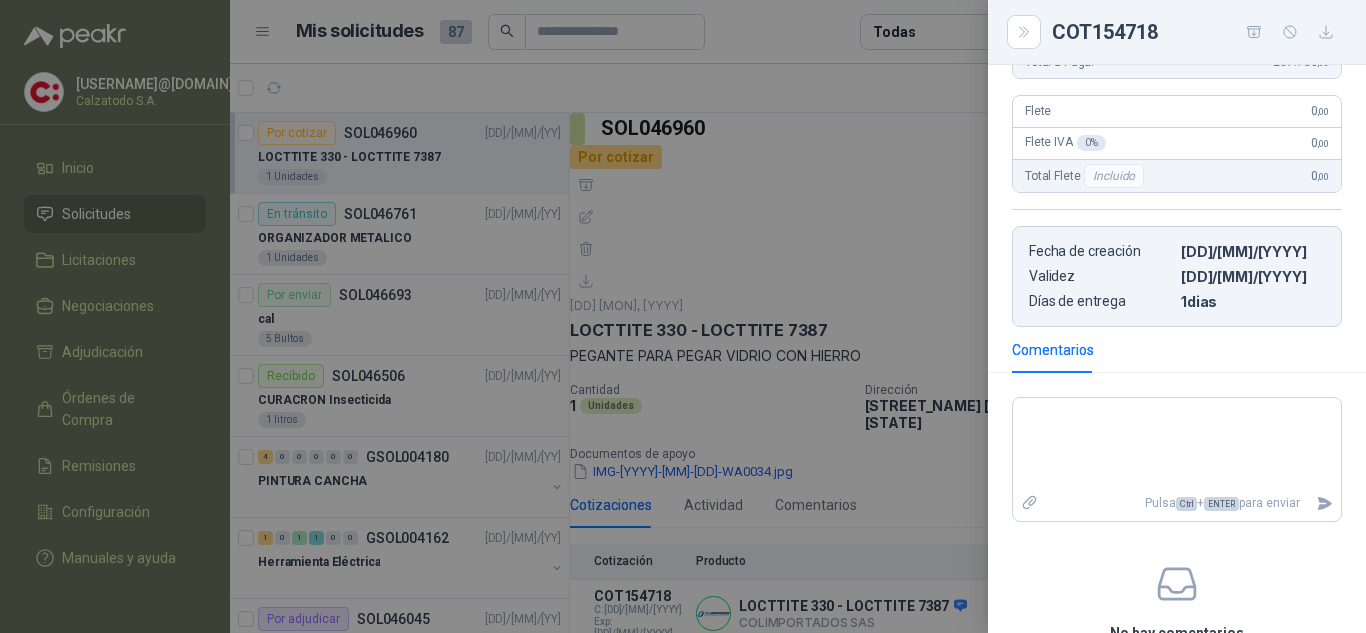 scroll, scrollTop: 400, scrollLeft: 0, axis: vertical 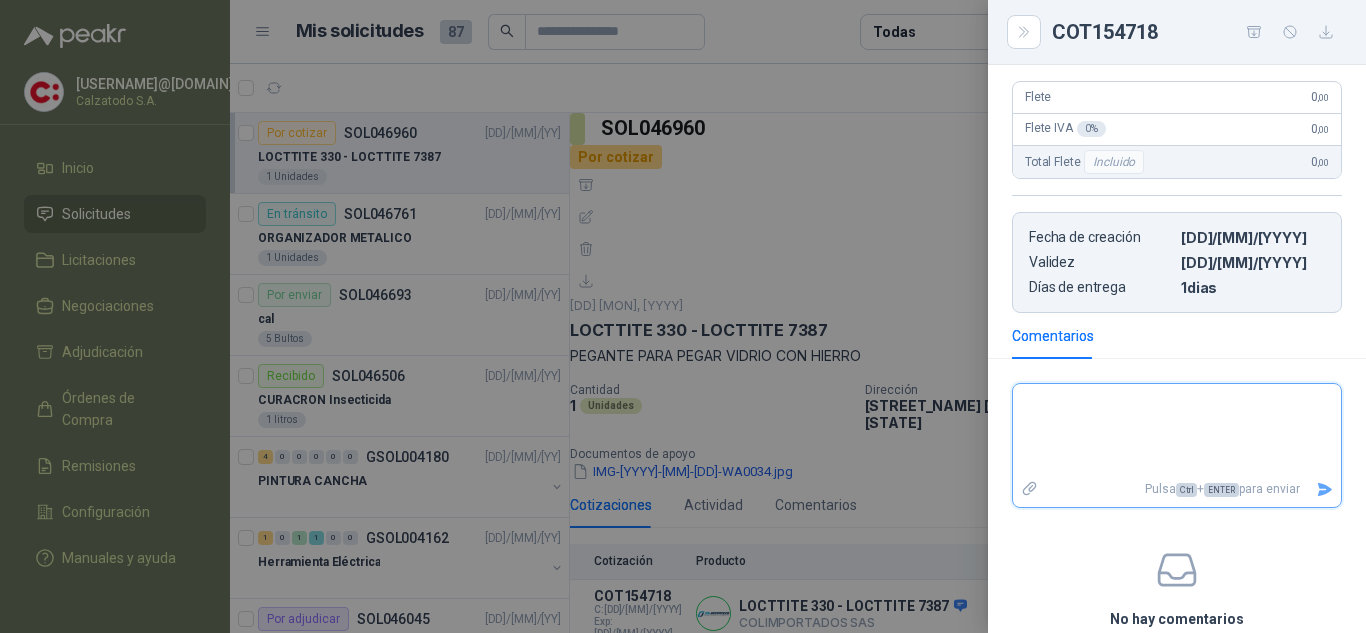 click at bounding box center [1177, 430] 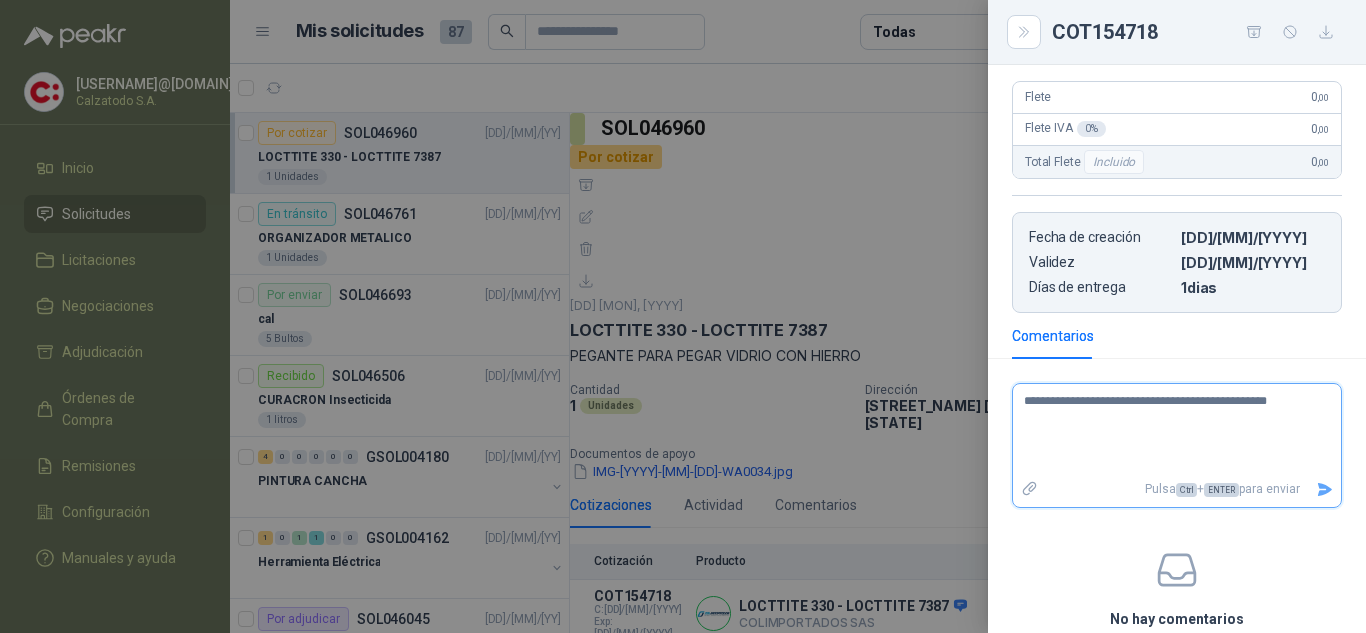 click at bounding box center (1324, 489) 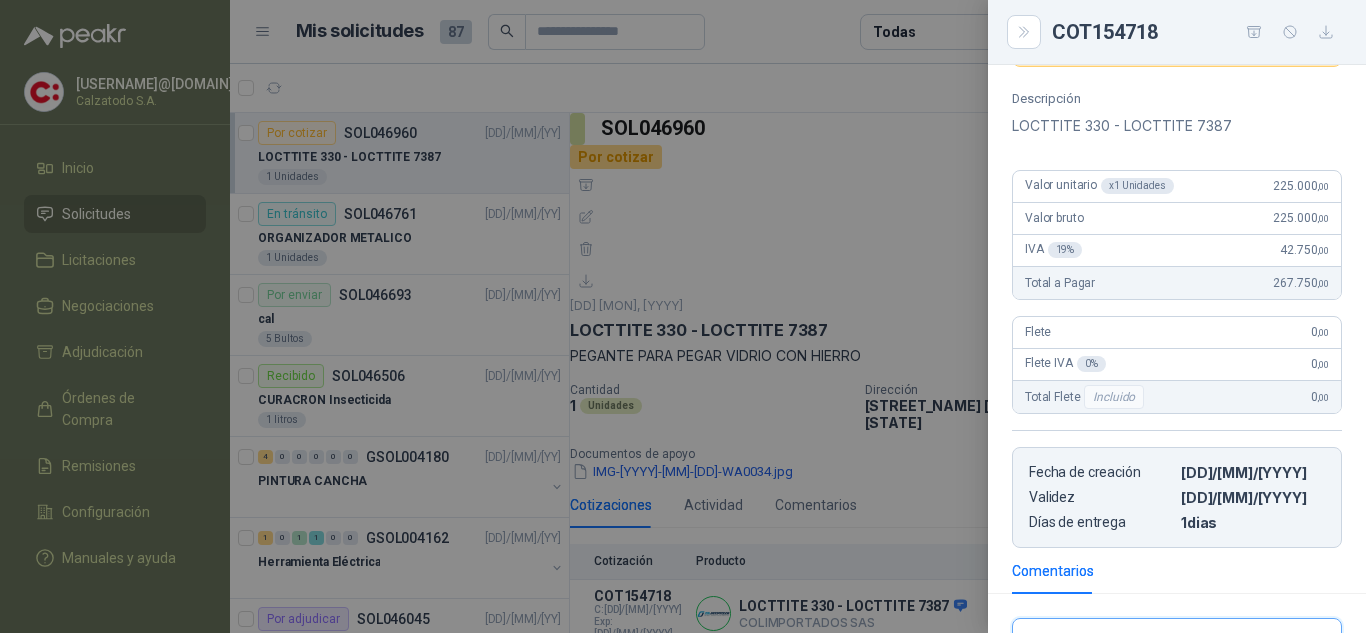scroll, scrollTop: 0, scrollLeft: 0, axis: both 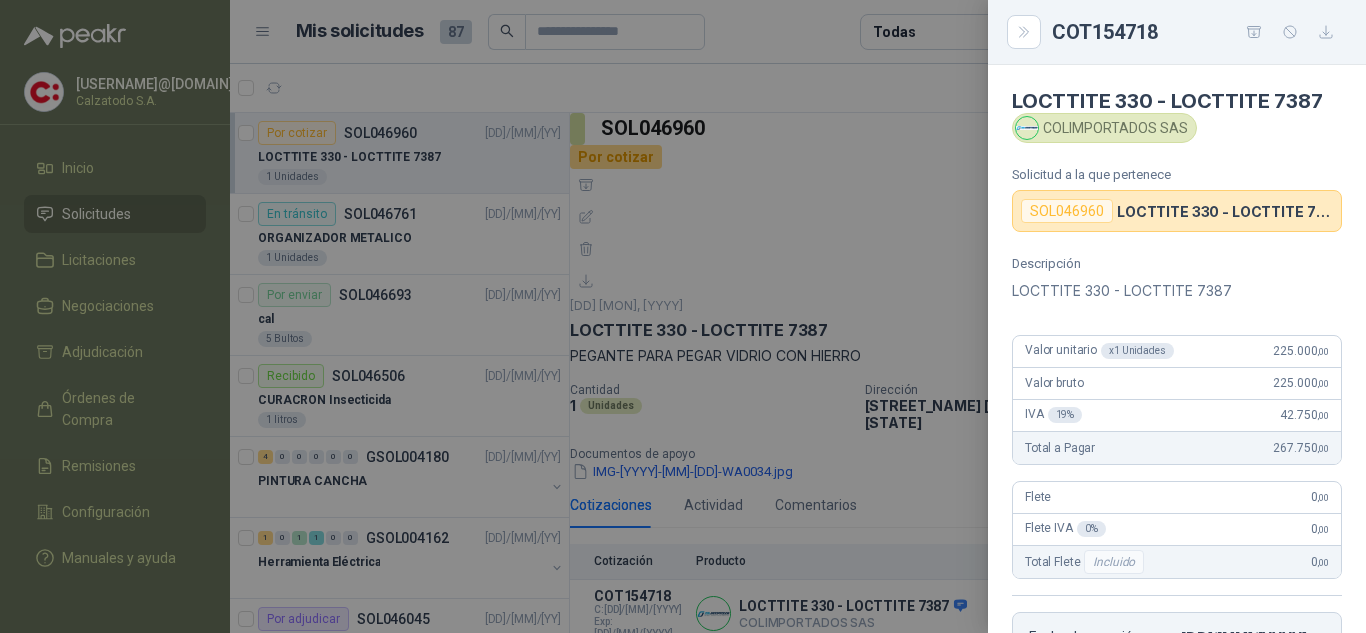 click at bounding box center (683, 316) 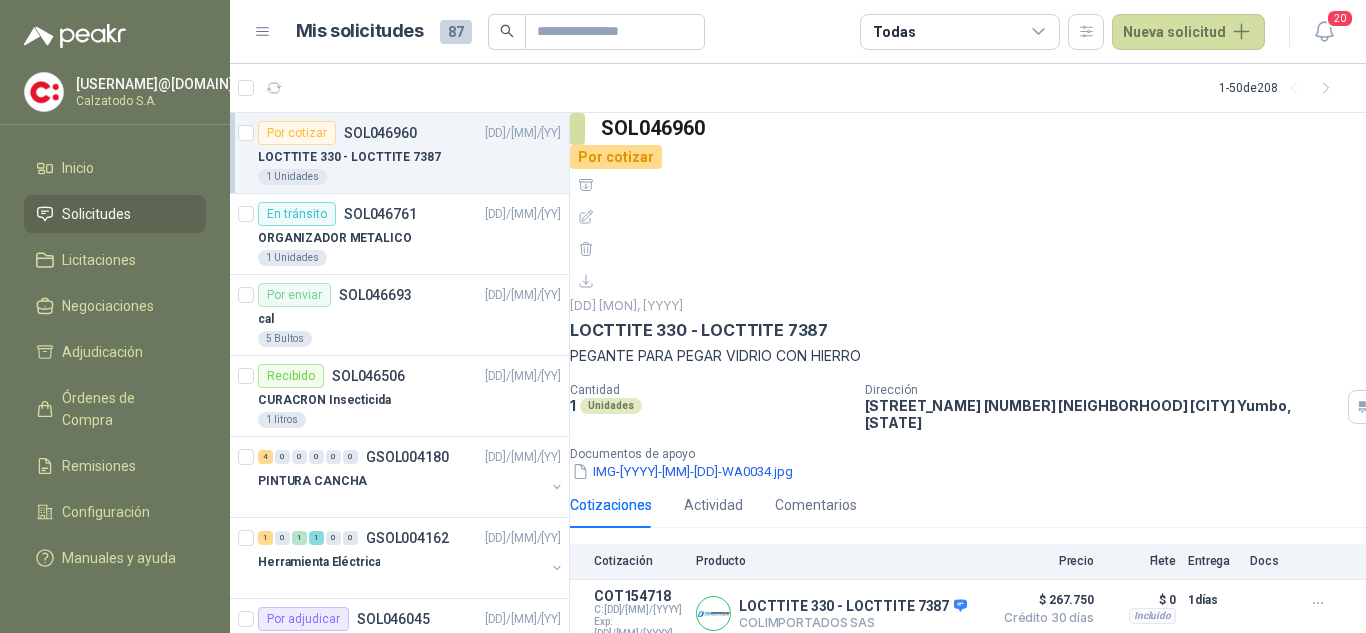 click on "Detalles" at bounding box center [0, 0] 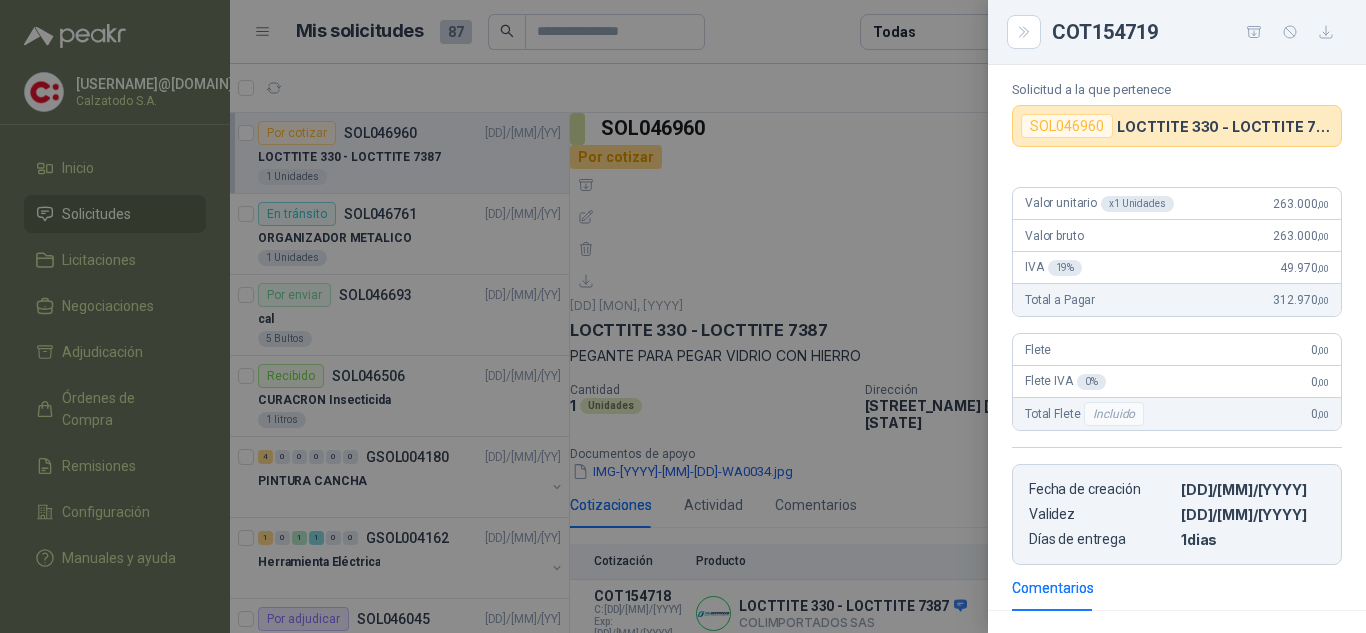 scroll, scrollTop: 200, scrollLeft: 0, axis: vertical 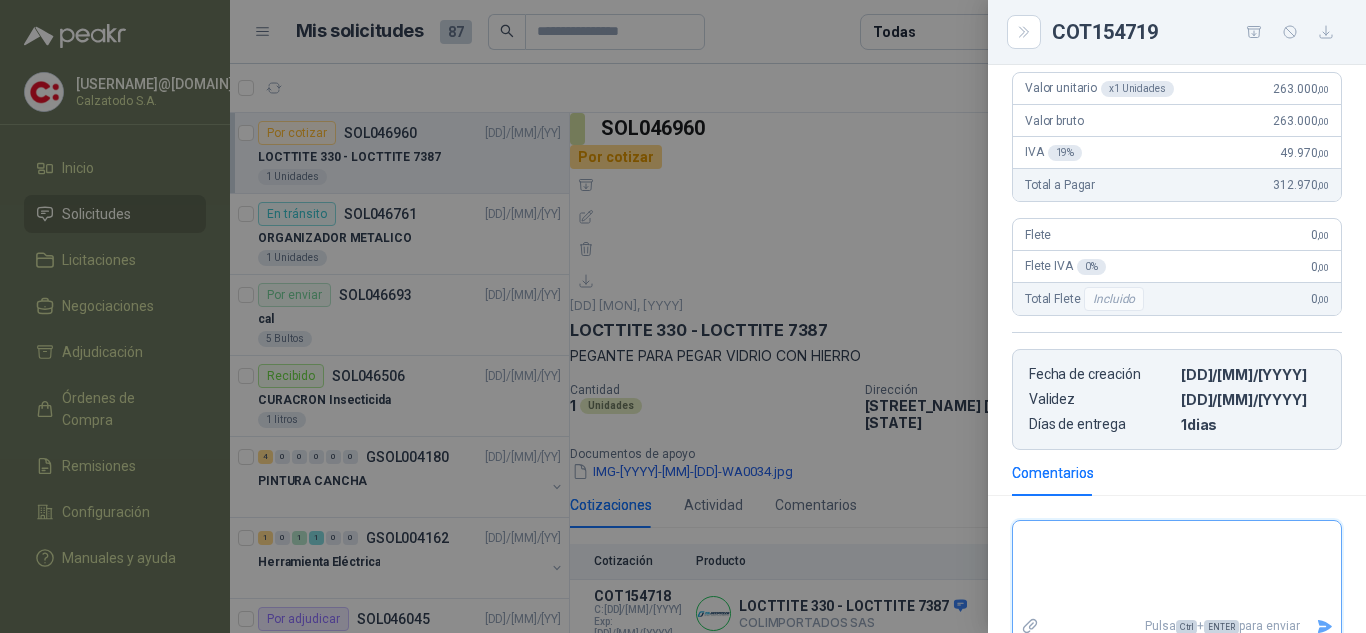 click at bounding box center (1169, 567) 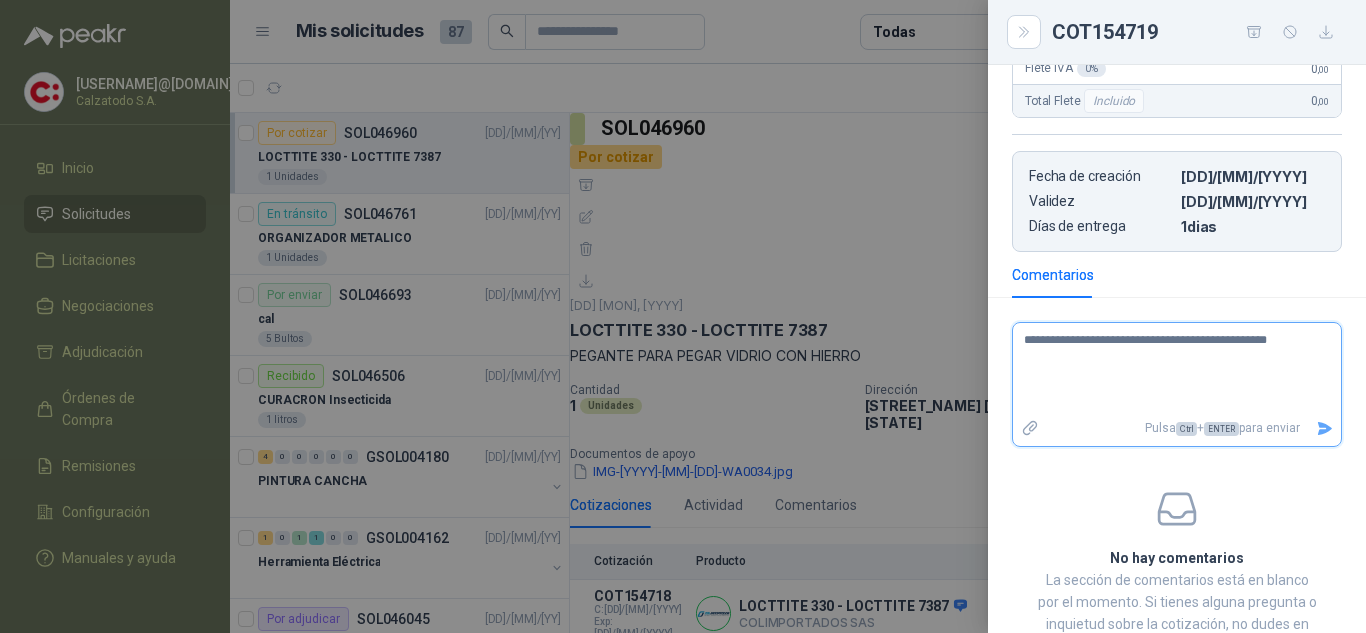 scroll, scrollTop: 400, scrollLeft: 0, axis: vertical 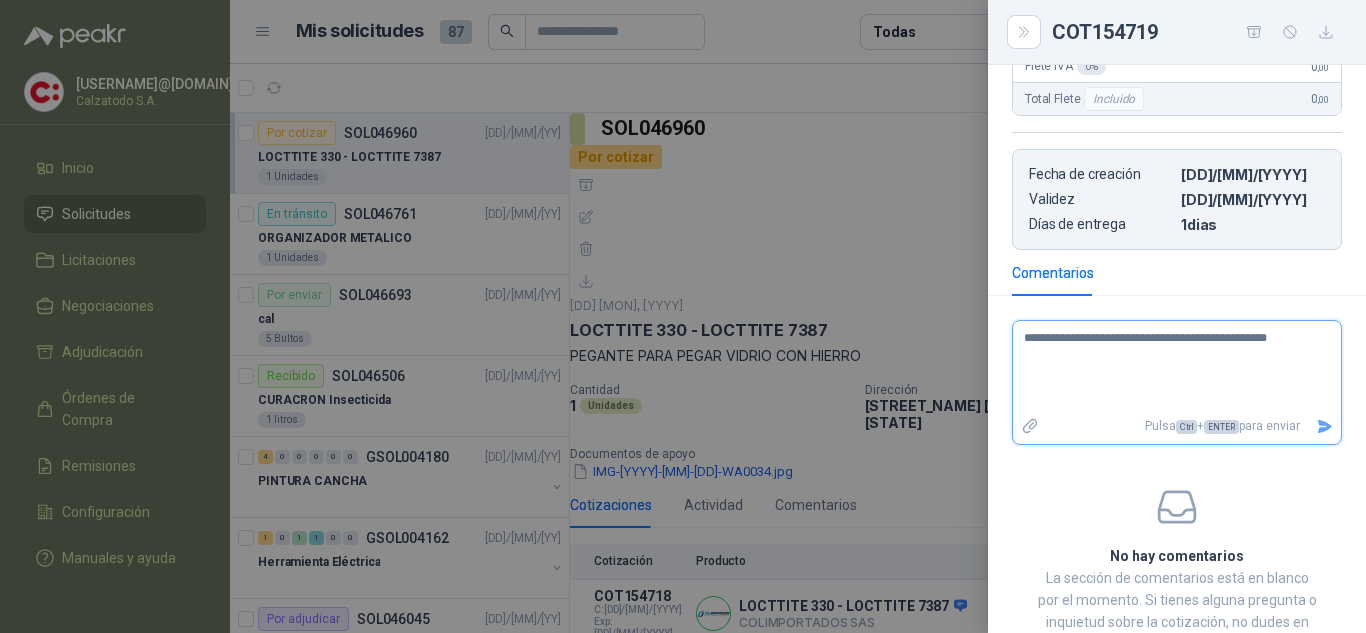 type on "**********" 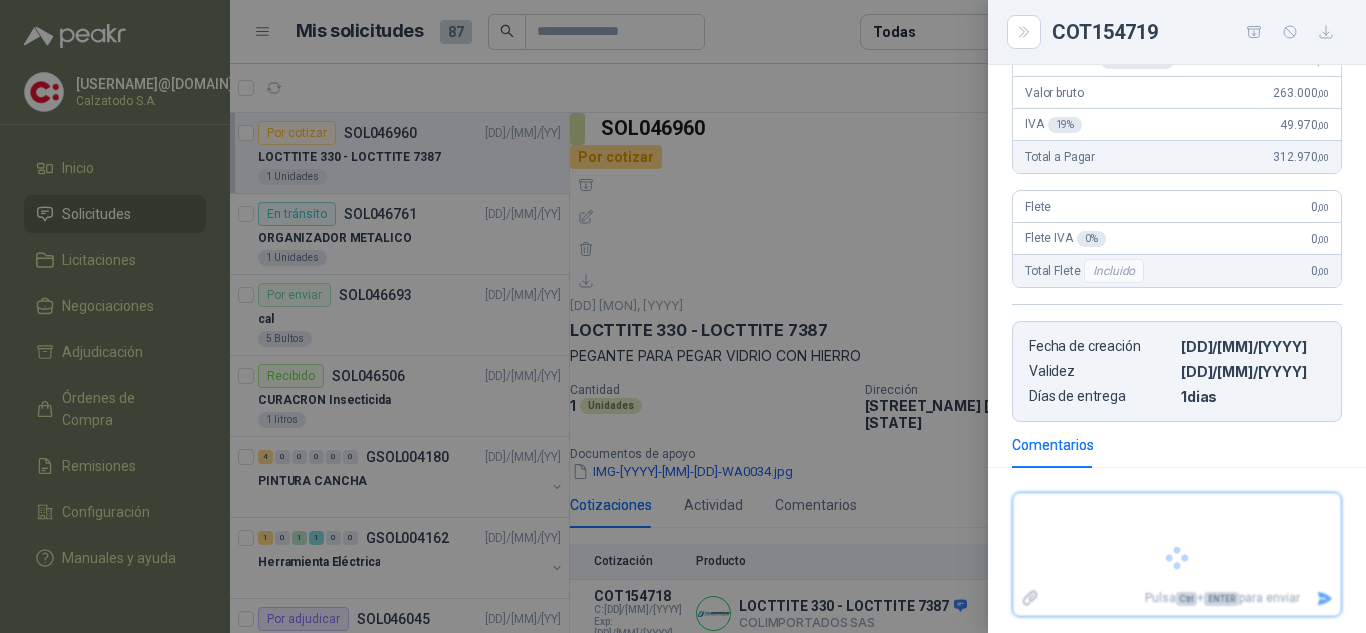 scroll, scrollTop: 339, scrollLeft: 0, axis: vertical 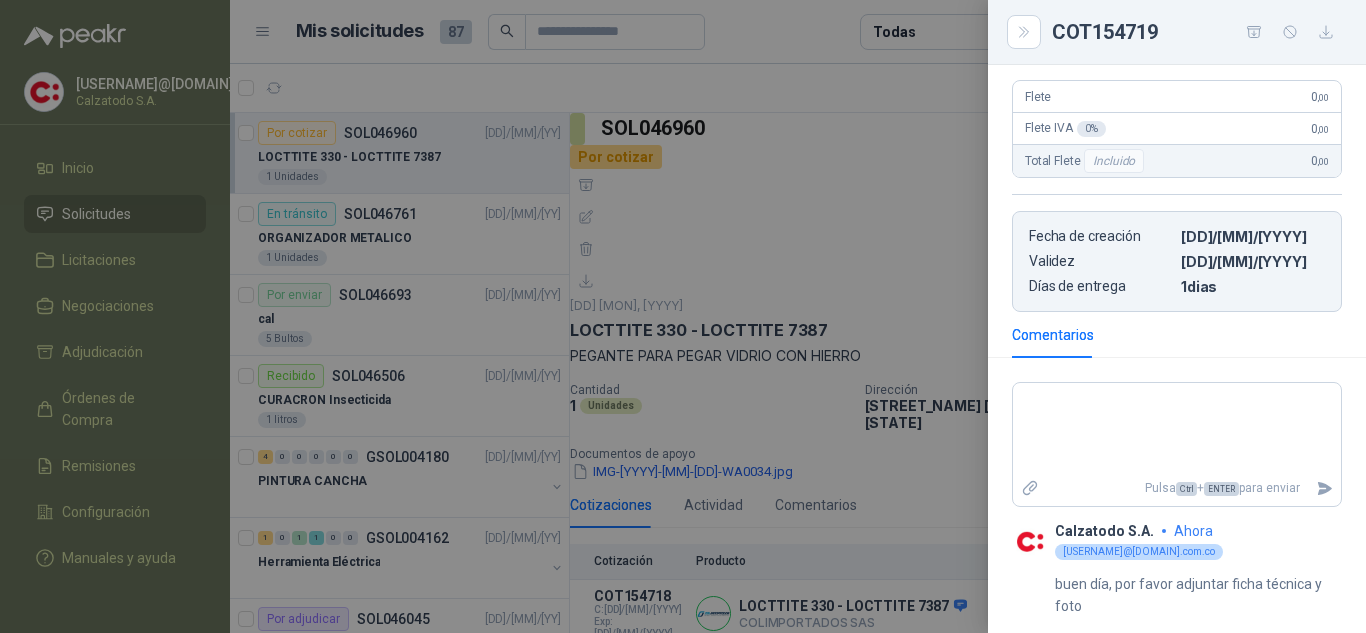 click at bounding box center [683, 316] 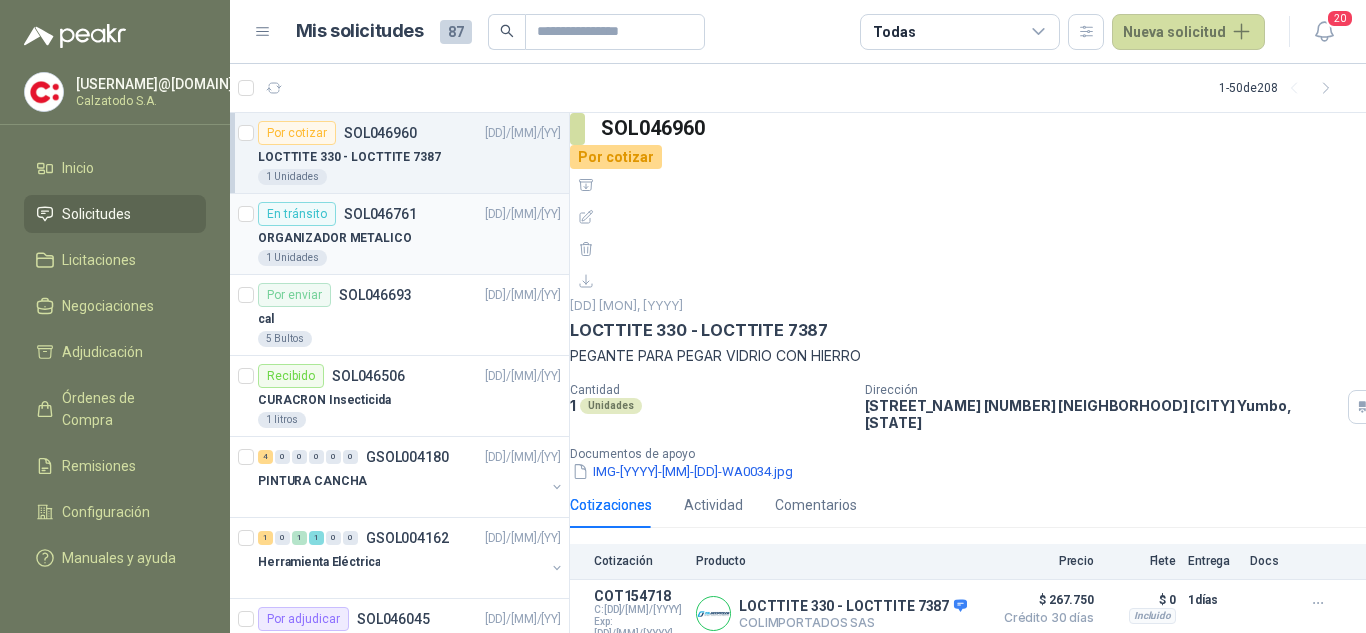 click on "En tránsito SOL046761" at bounding box center [337, 214] 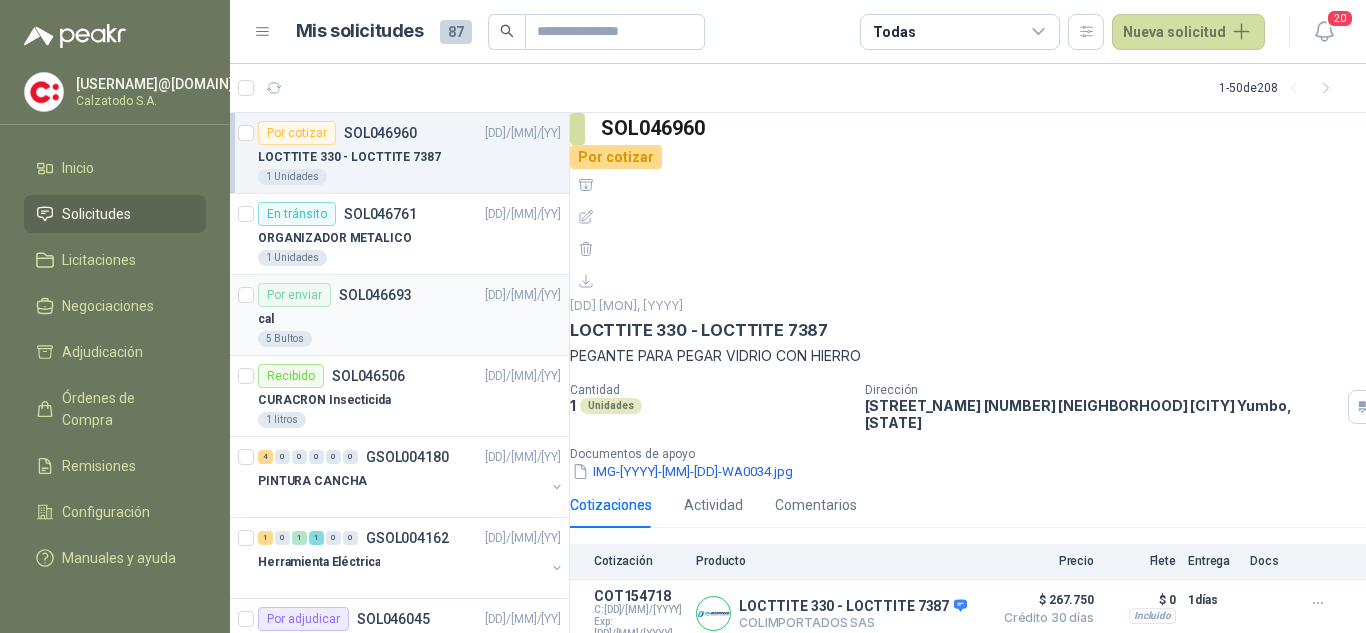 click on "Por enviar" at bounding box center (294, 295) 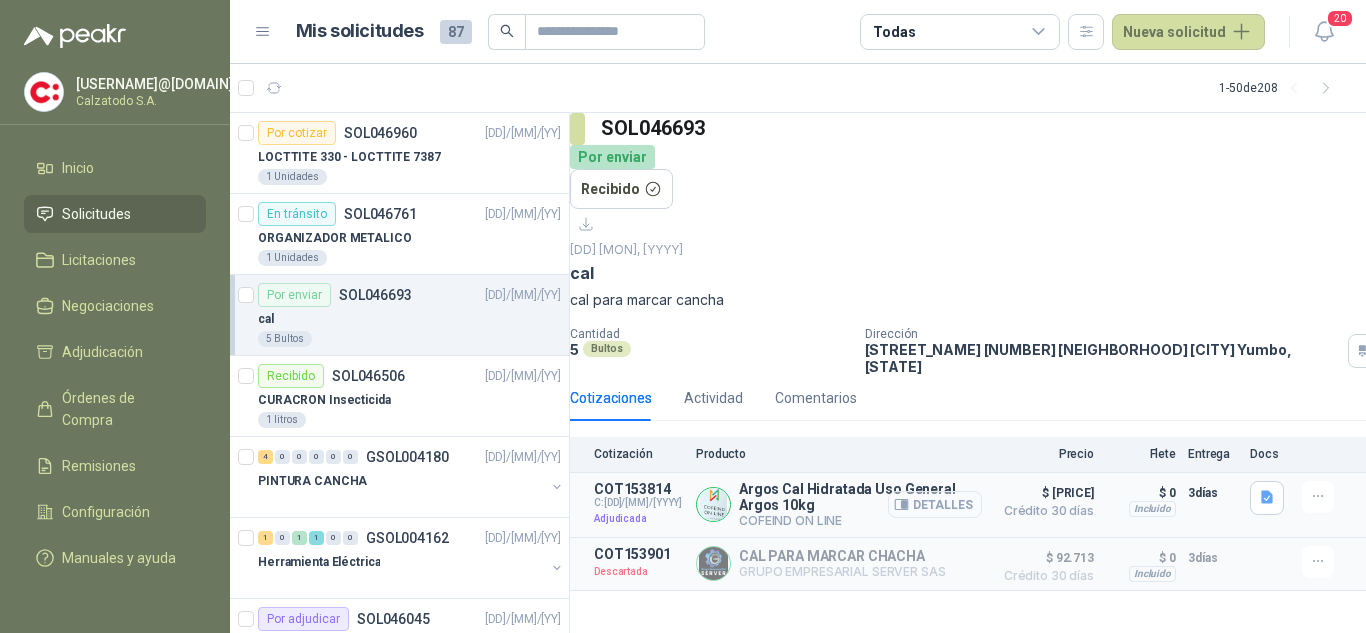 click on "Detalles" at bounding box center [935, 504] 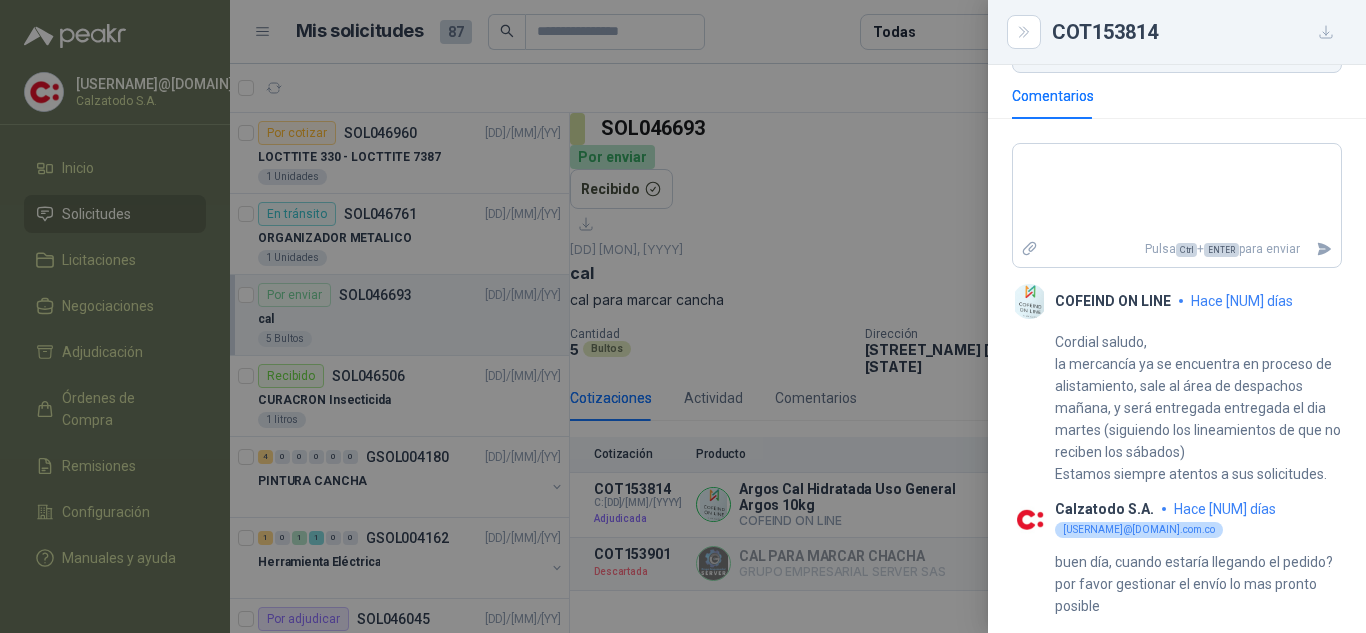 scroll, scrollTop: 645, scrollLeft: 0, axis: vertical 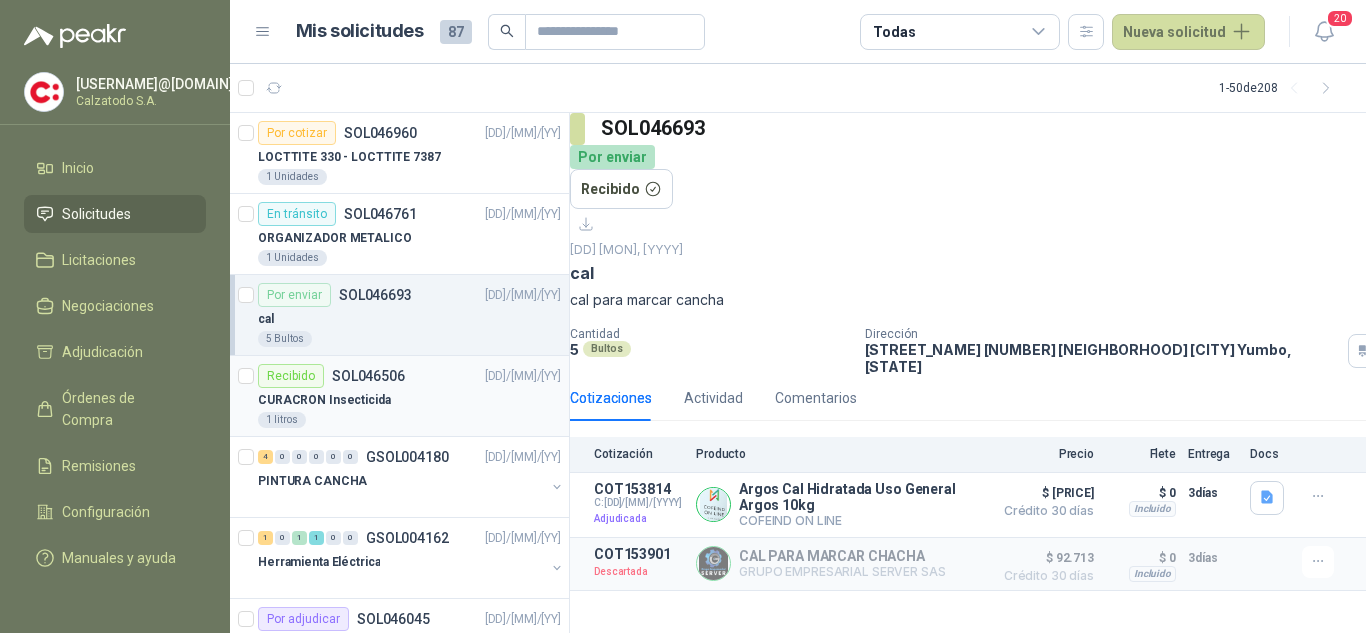 click on "Recibido" at bounding box center [291, 376] 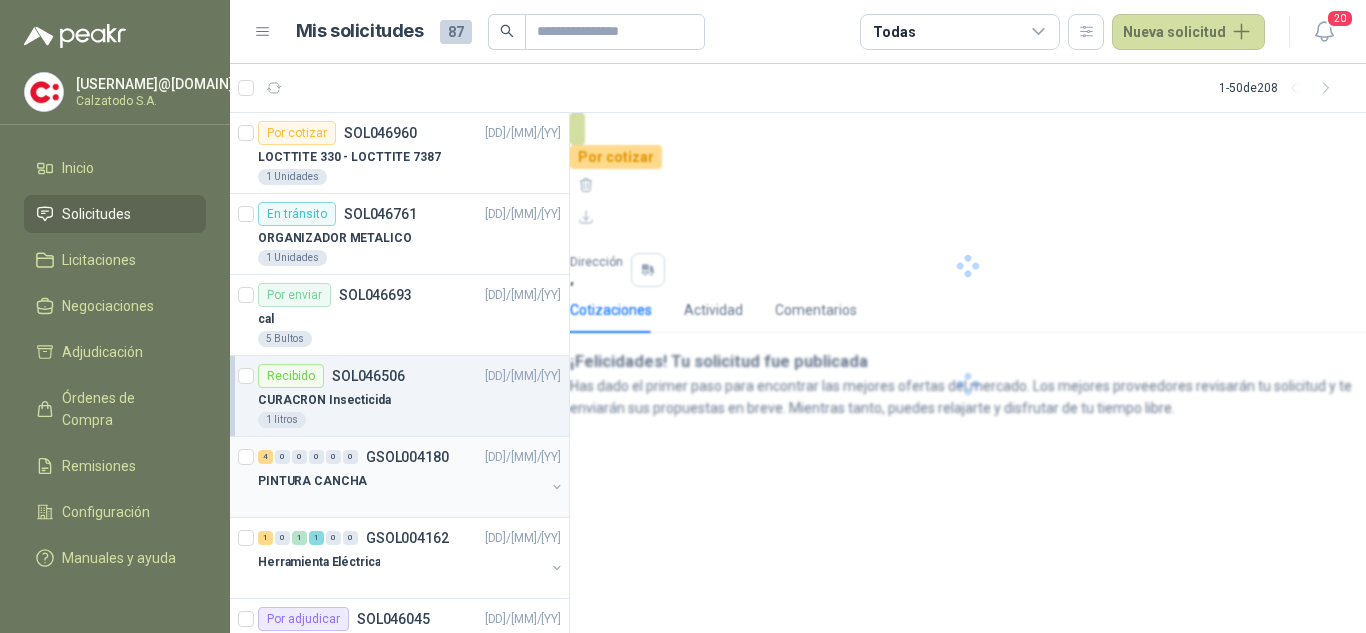 click on "PINTURA CANCHA" at bounding box center (312, 481) 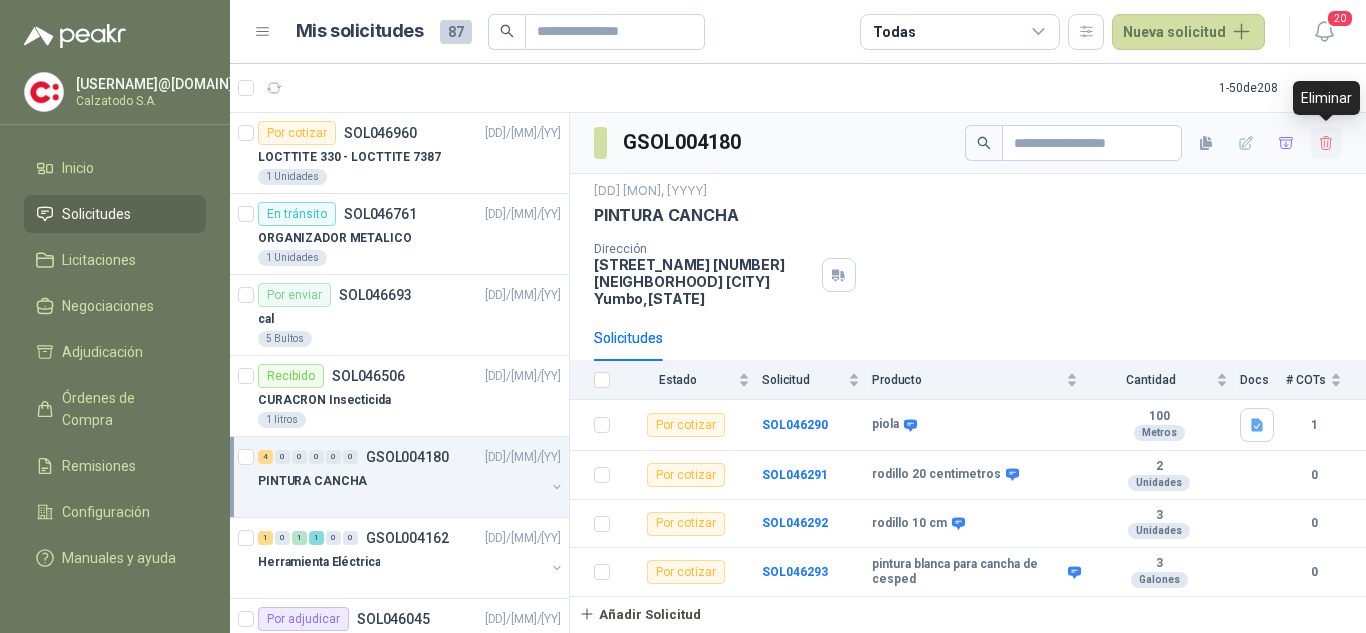 click at bounding box center (1326, 143) 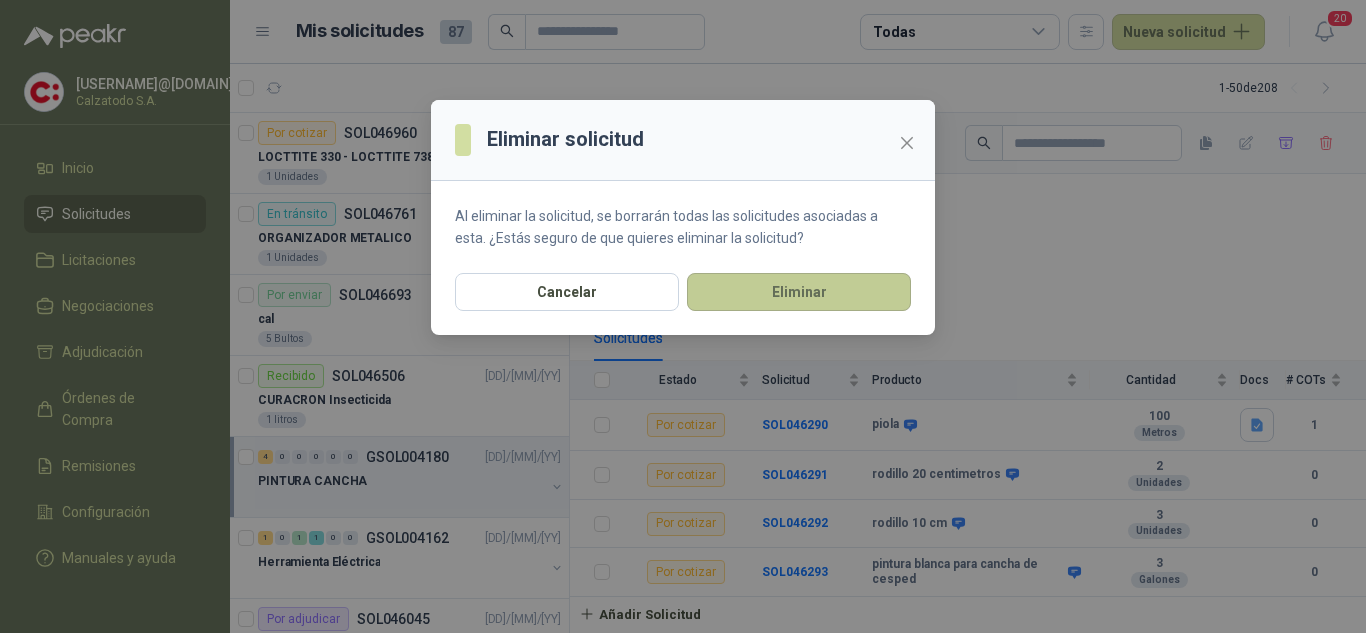 click on "Eliminar" at bounding box center [799, 292] 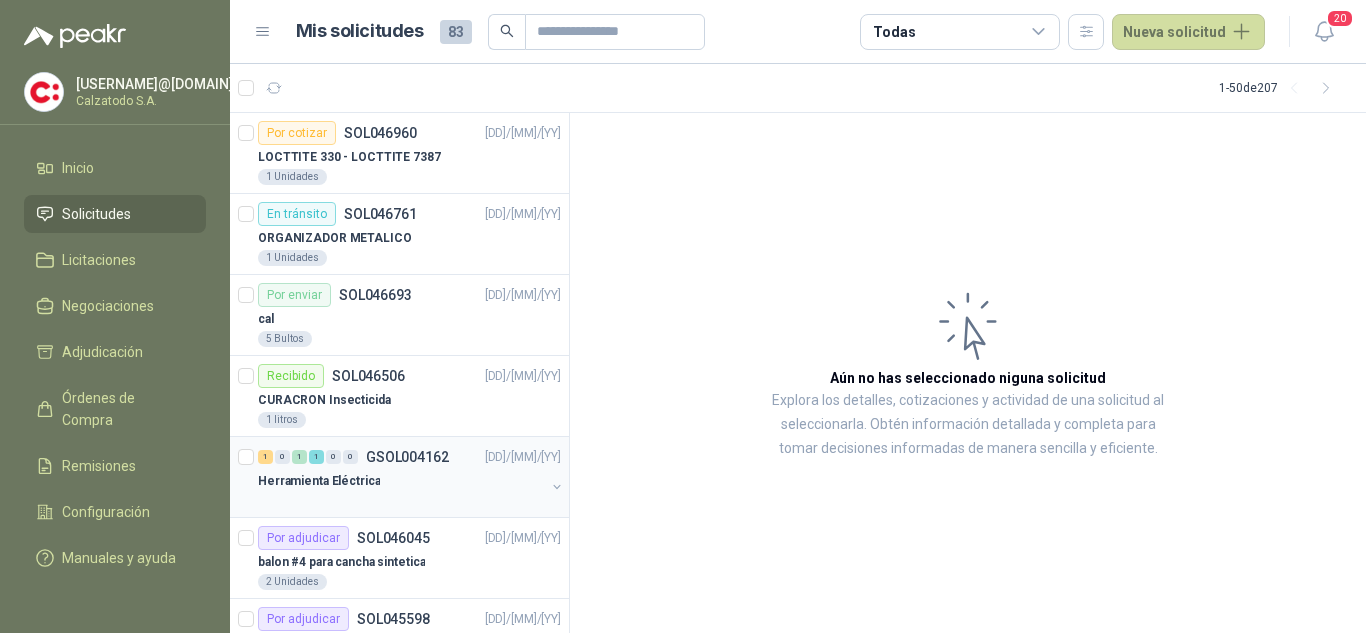 click on "GSOL004162" at bounding box center [407, 457] 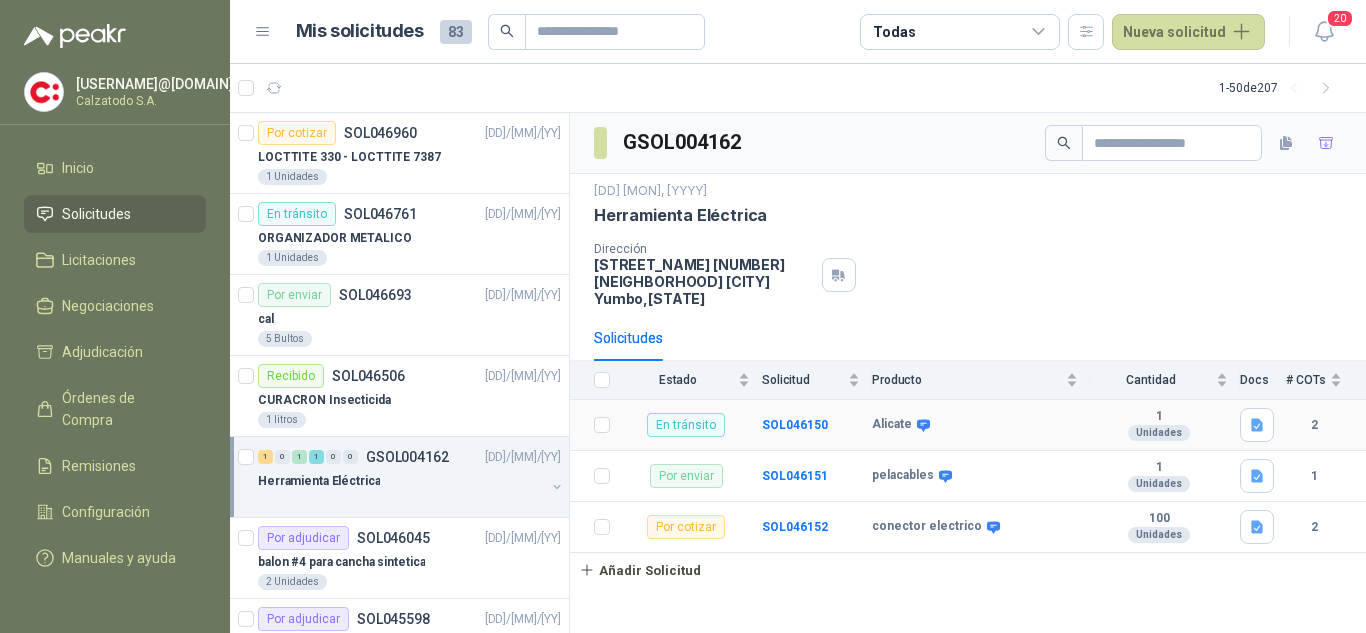click on "En tránsito" at bounding box center (686, 425) 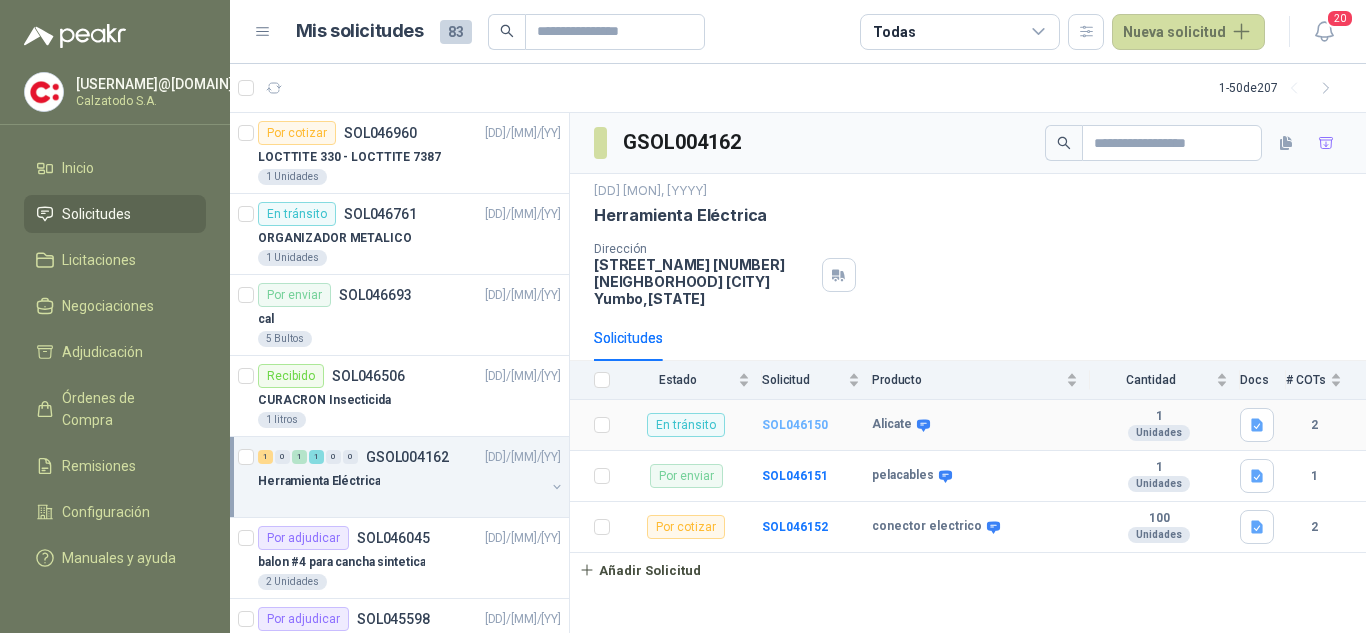 click on "SOL046150" at bounding box center [795, 425] 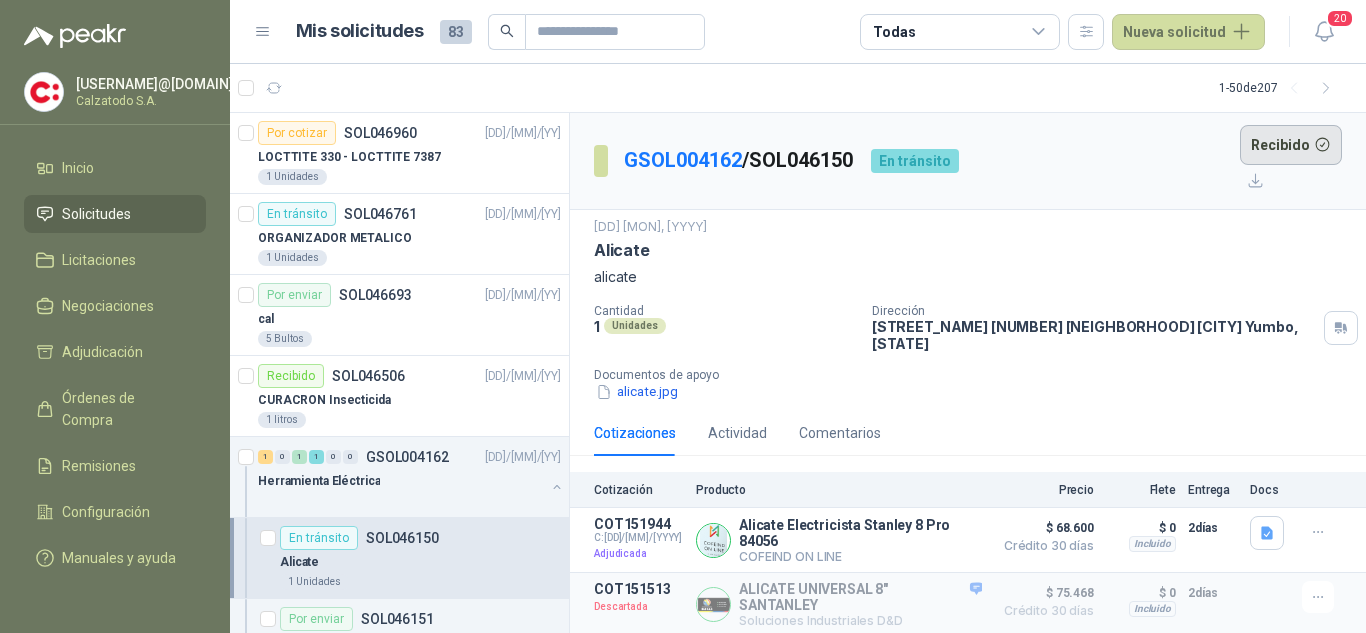 click on "Recibido" at bounding box center [1291, 145] 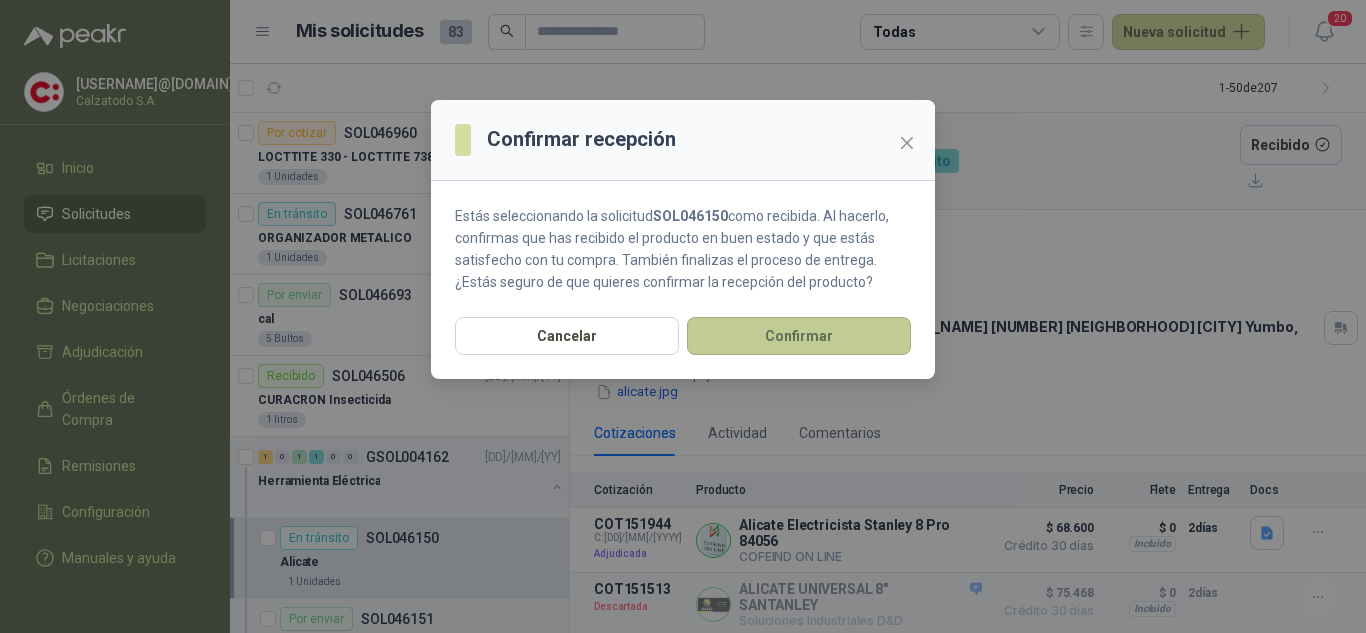 click on "Confirmar" at bounding box center (799, 336) 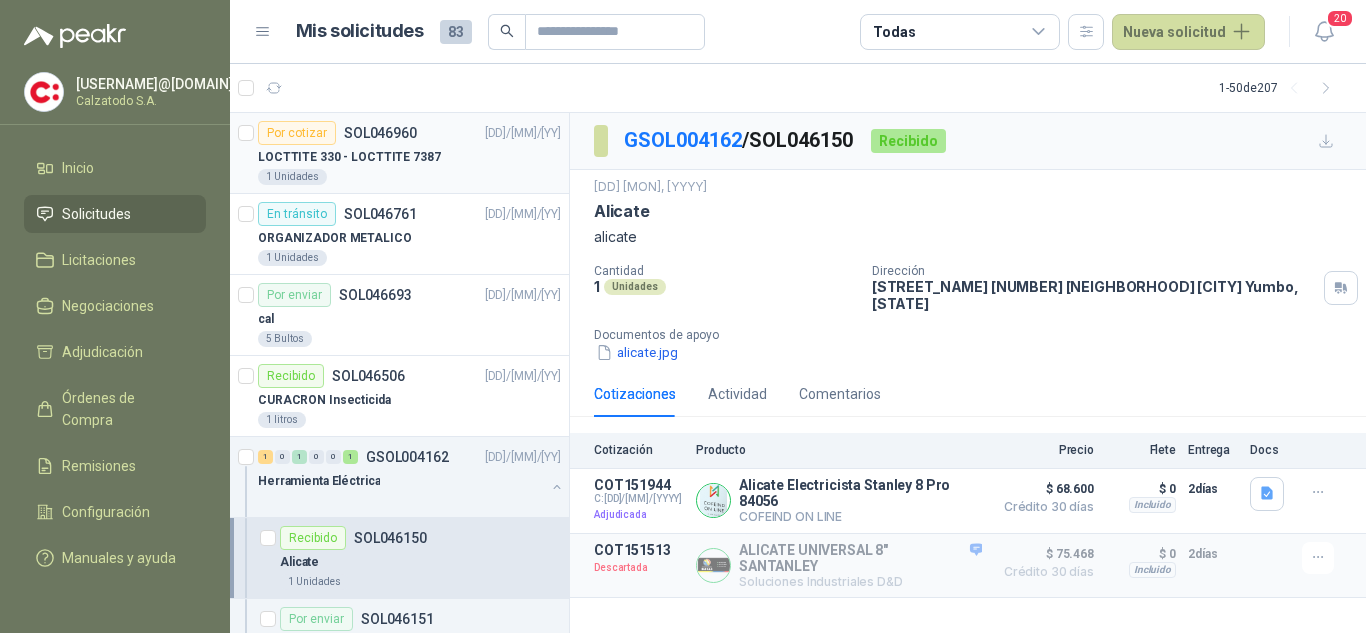 click on "Por cotizar" at bounding box center [297, 133] 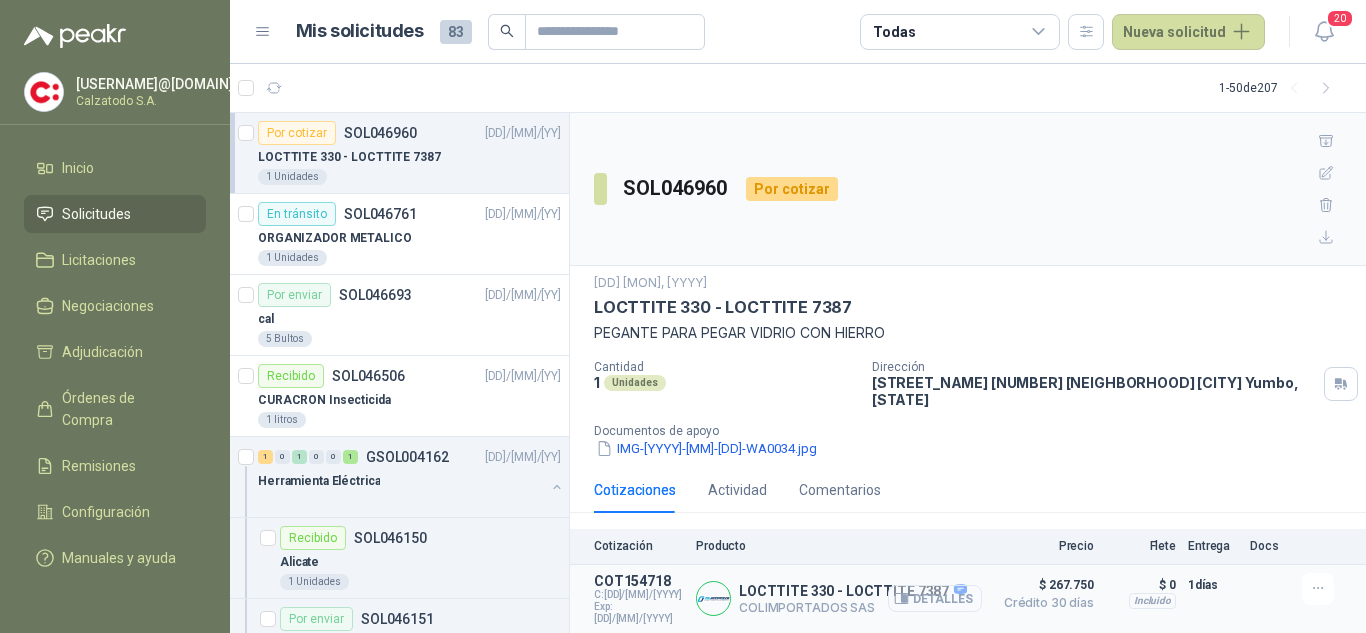 click on "Detalles" at bounding box center [935, 598] 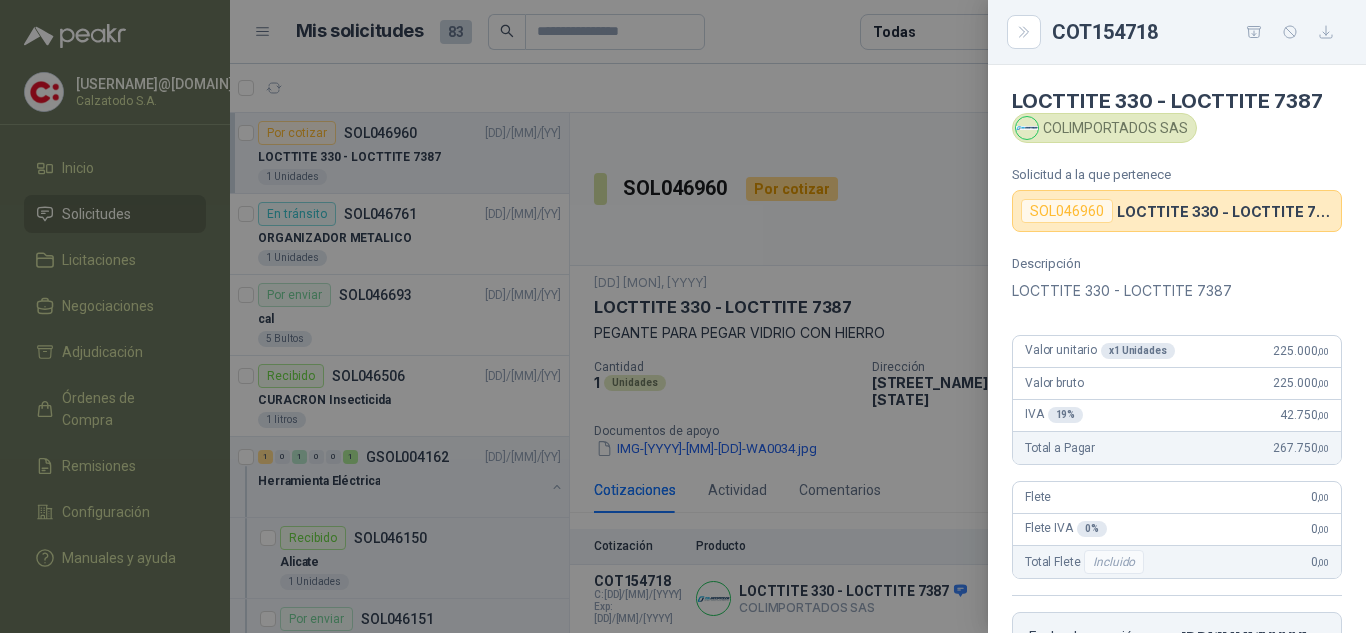 click at bounding box center (683, 316) 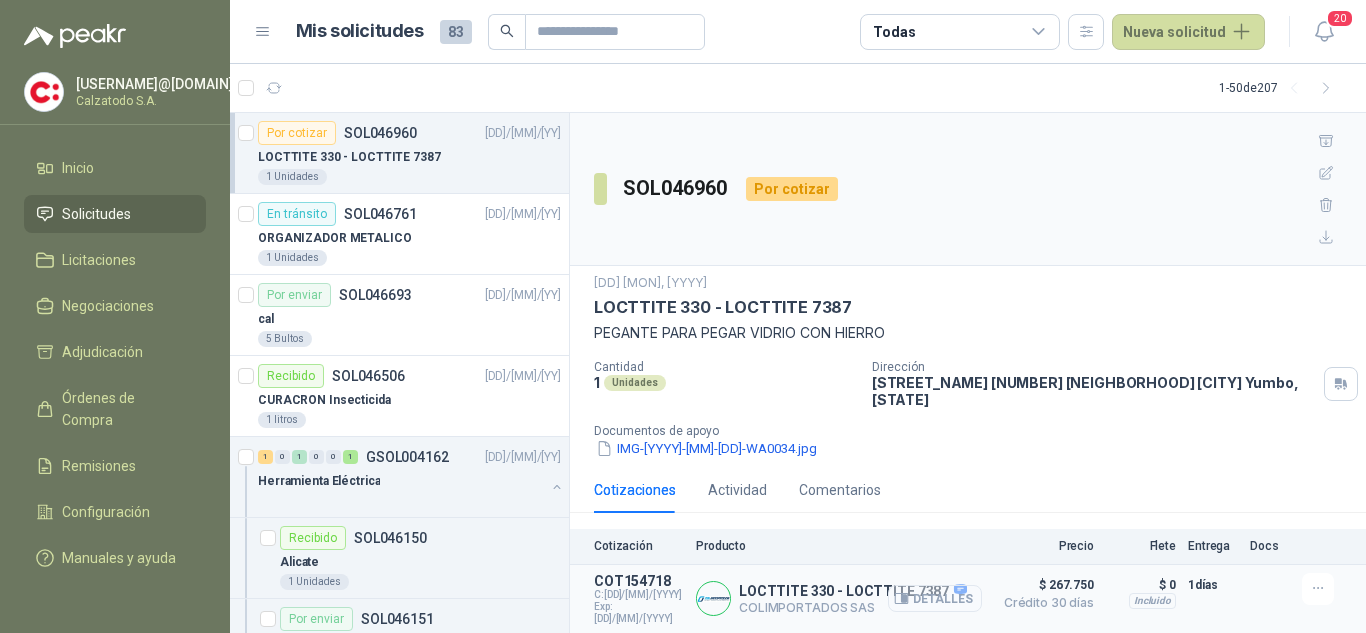 click on "Detalles" at bounding box center (935, 598) 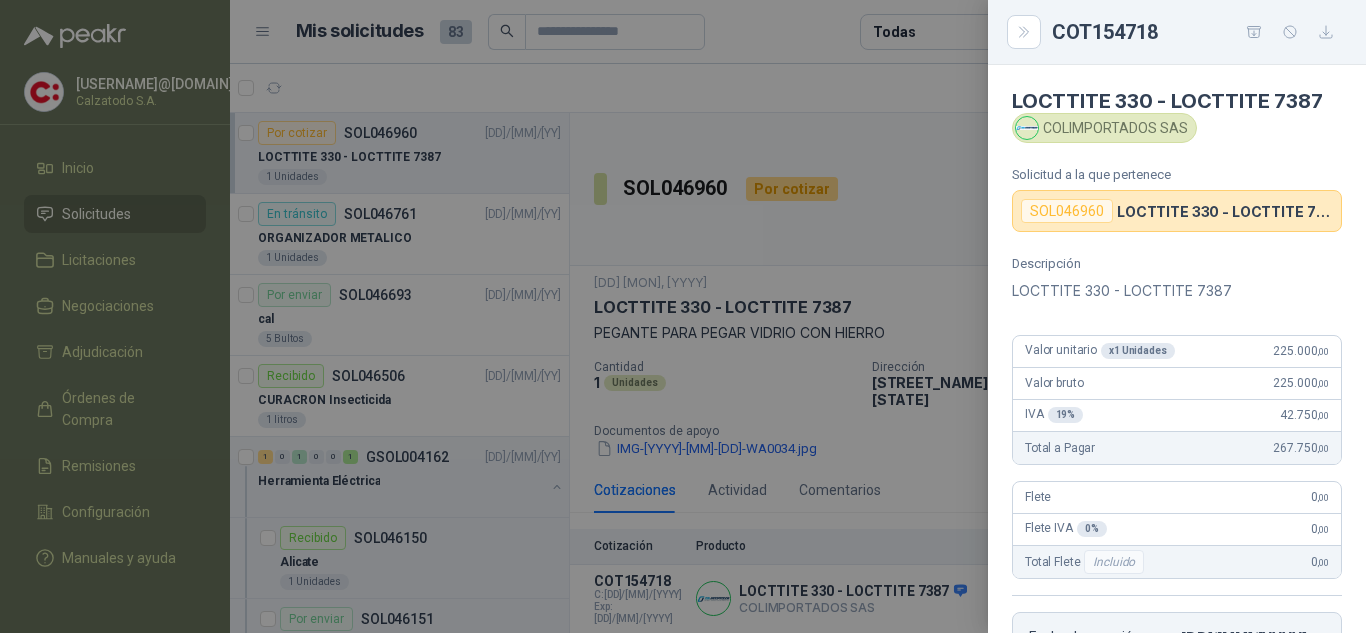 click at bounding box center [683, 316] 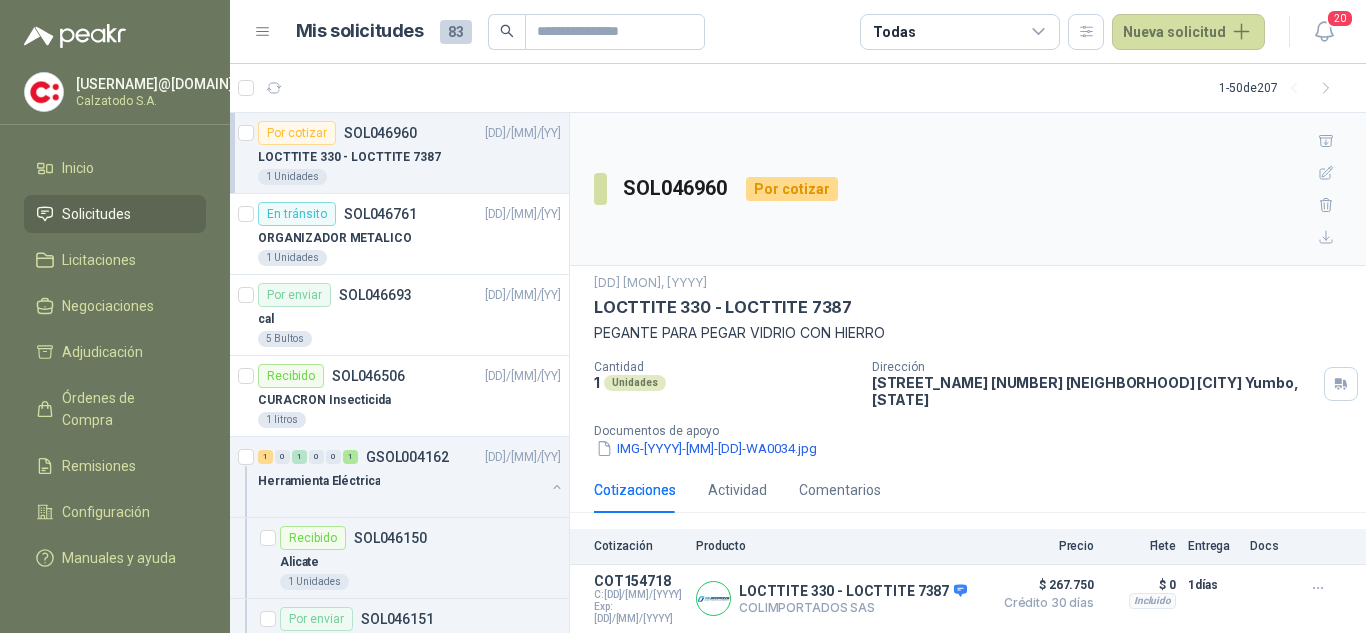 click on "Detalles" at bounding box center [0, 0] 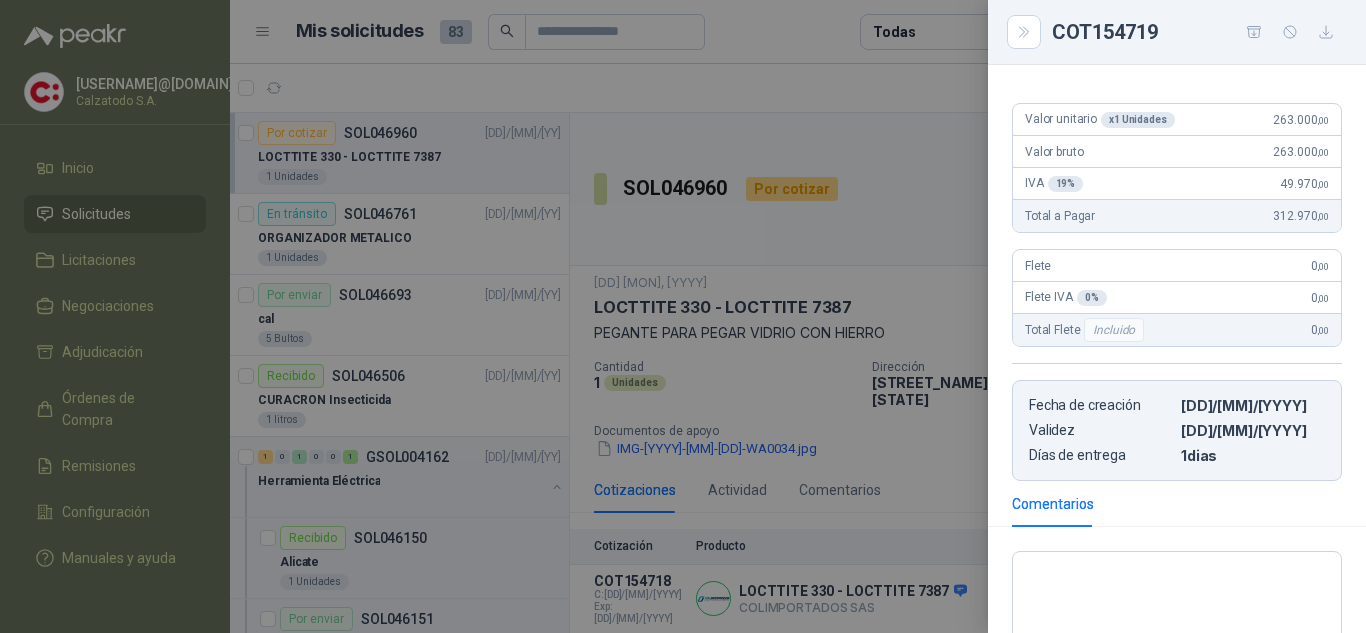 scroll, scrollTop: 339, scrollLeft: 0, axis: vertical 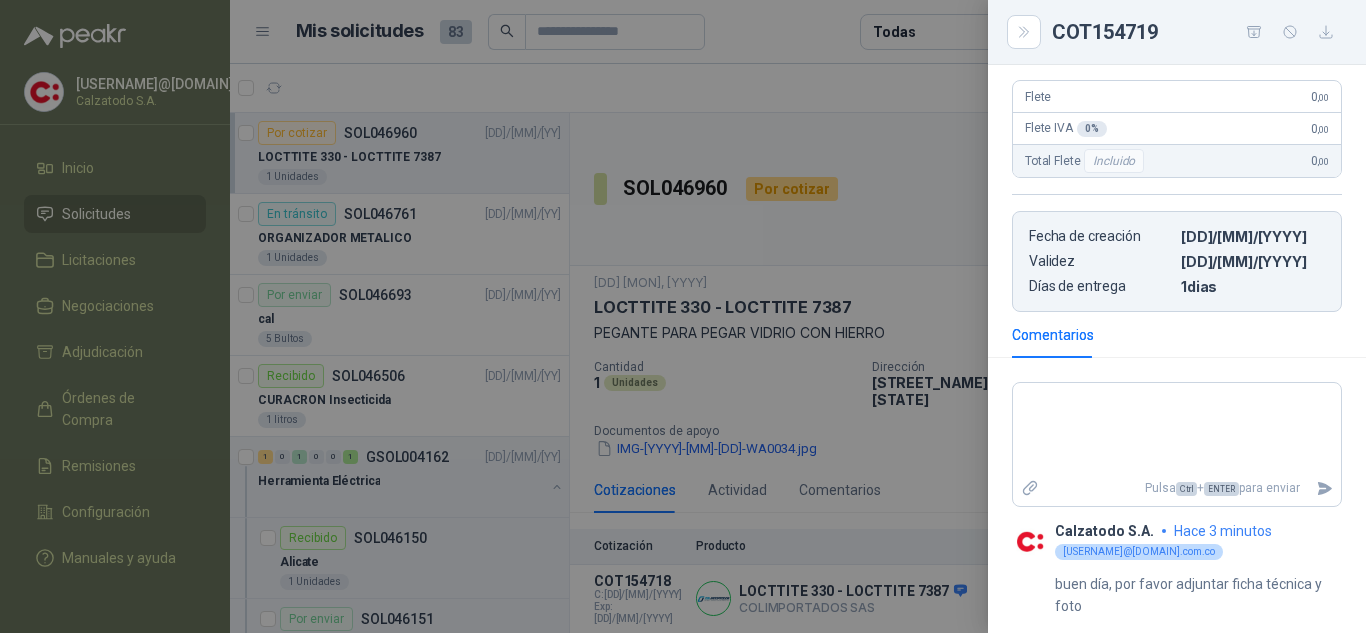 click at bounding box center [683, 316] 